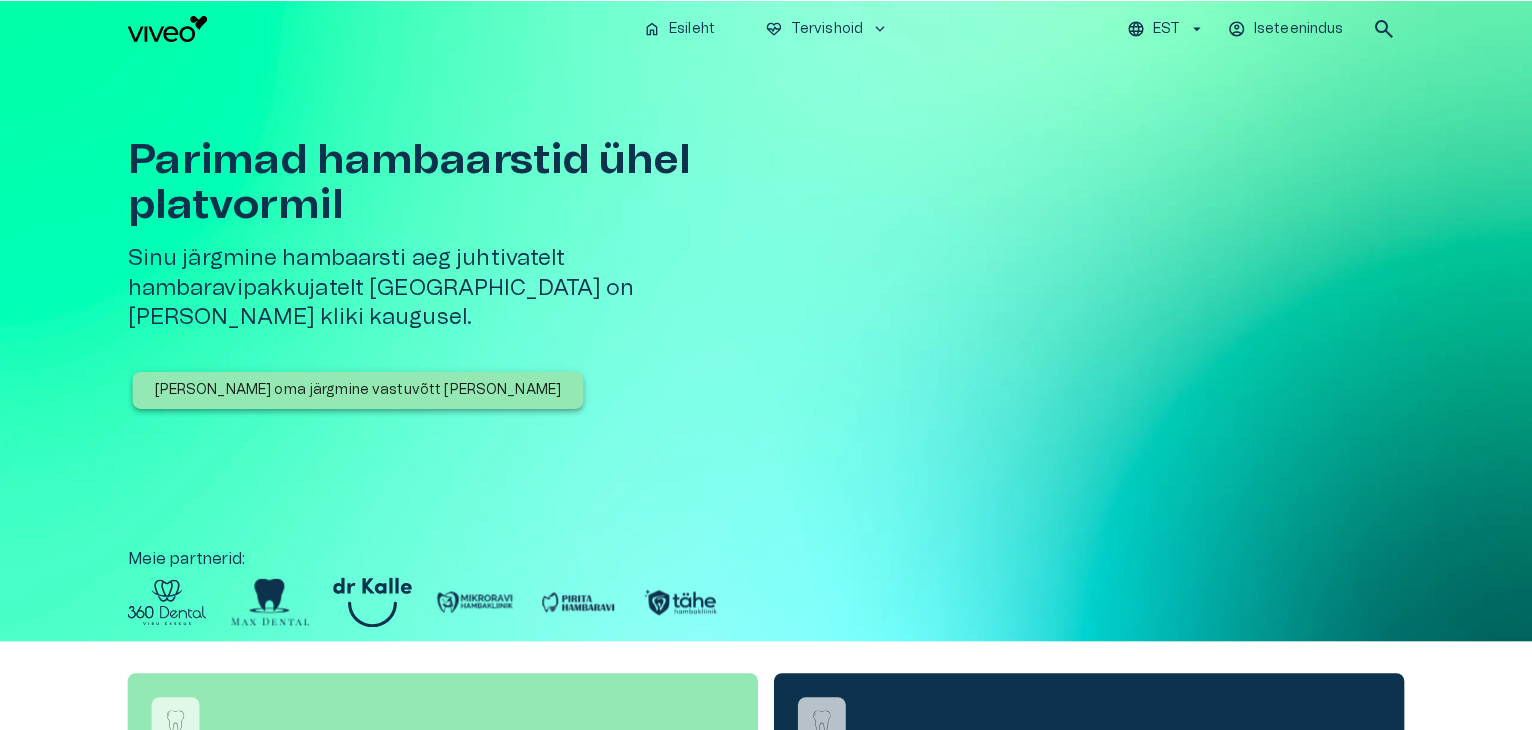 scroll, scrollTop: 0, scrollLeft: 0, axis: both 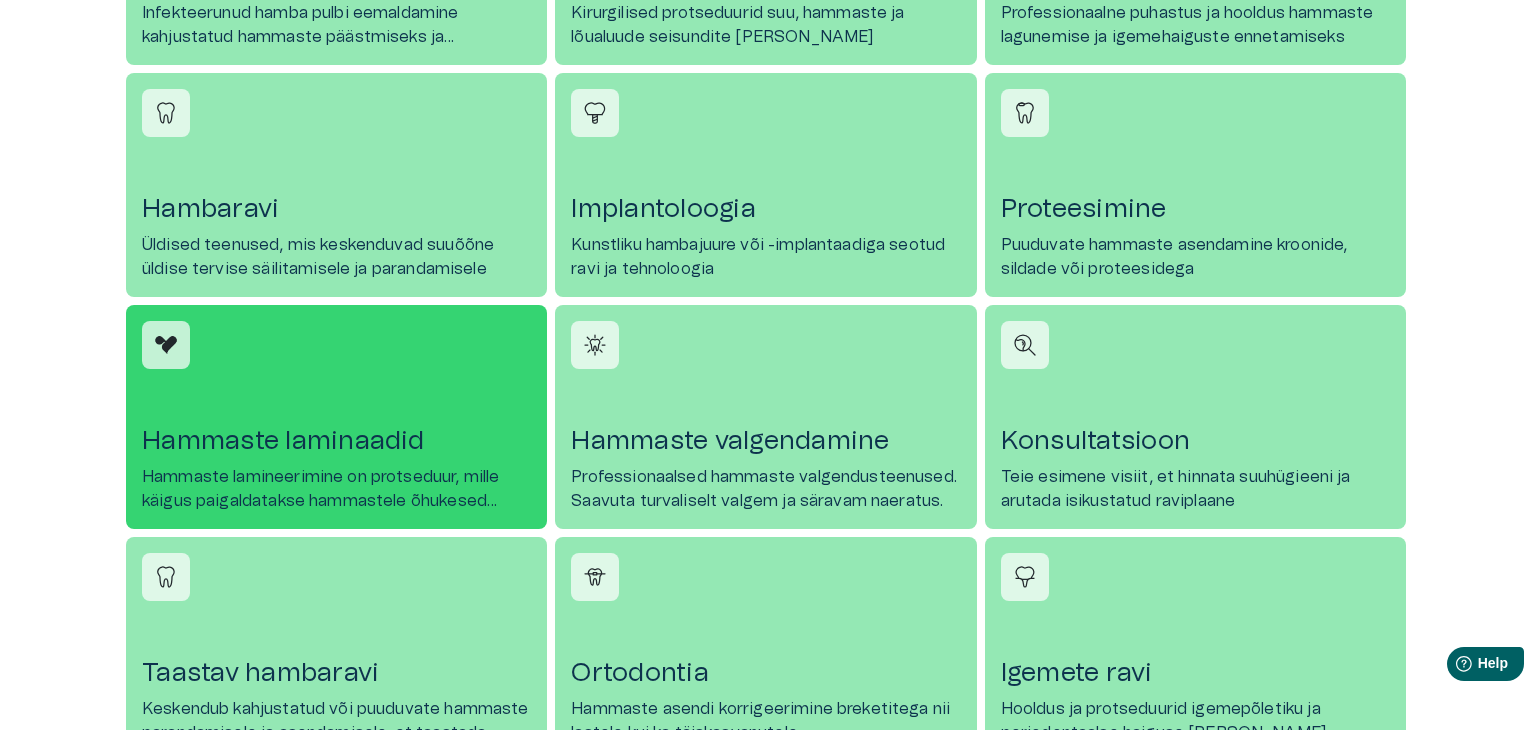 click on "Hammaste laminaadid" at bounding box center (336, 441) 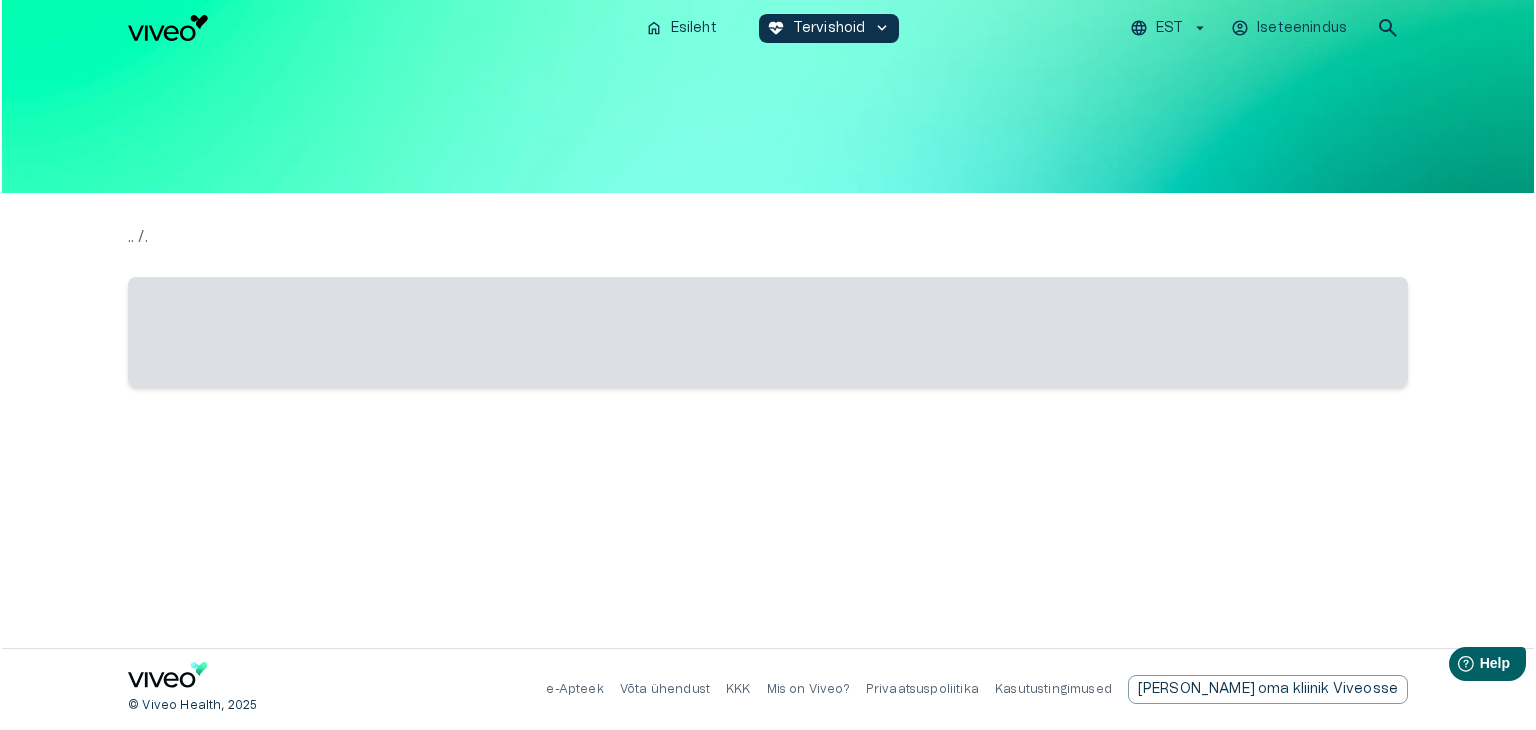 scroll, scrollTop: 0, scrollLeft: 0, axis: both 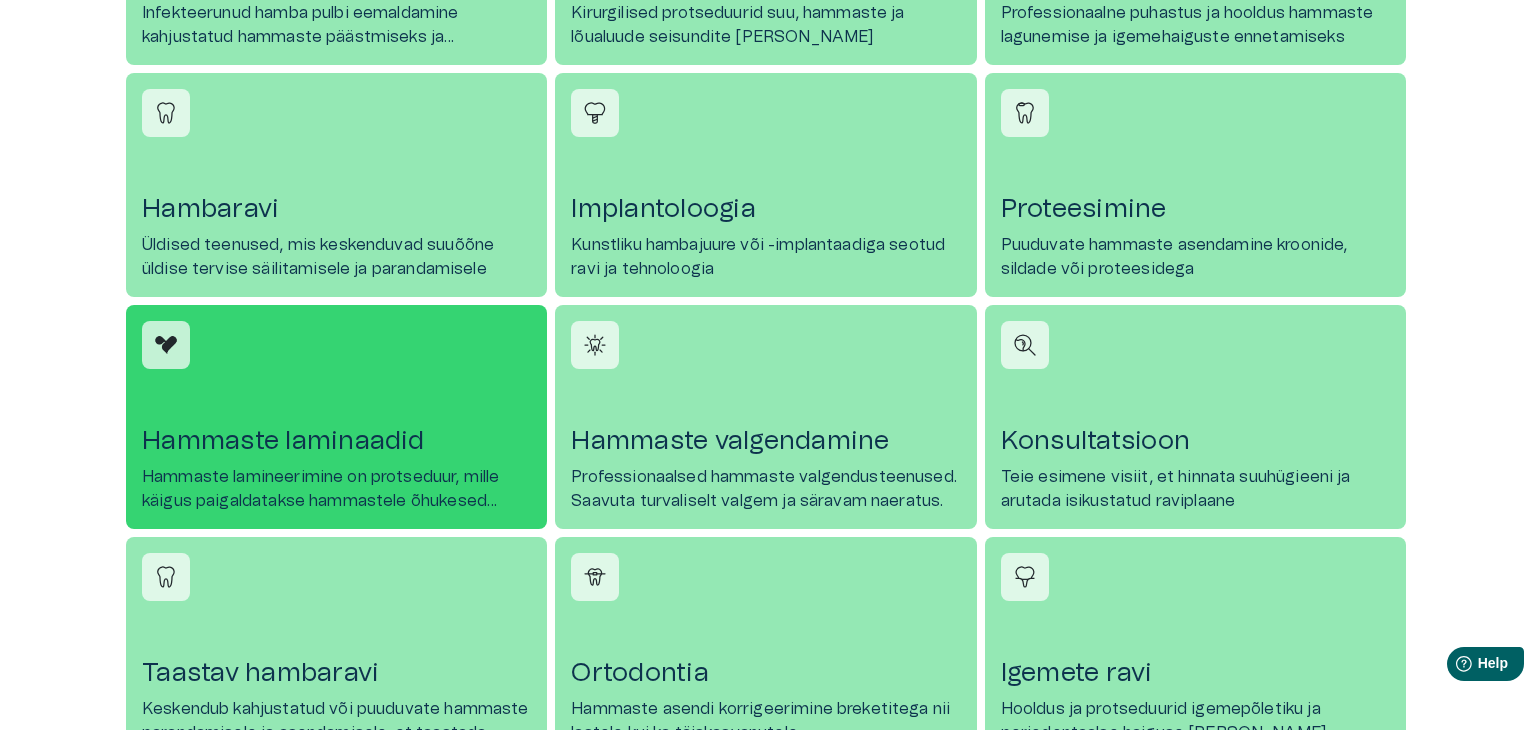 click on "Hammaste lamineerimine on protseduur, mille käigus paigaldatakse hammastele õhukesed keraamilised või komposiitmaterjalist plaadid." at bounding box center [336, 489] 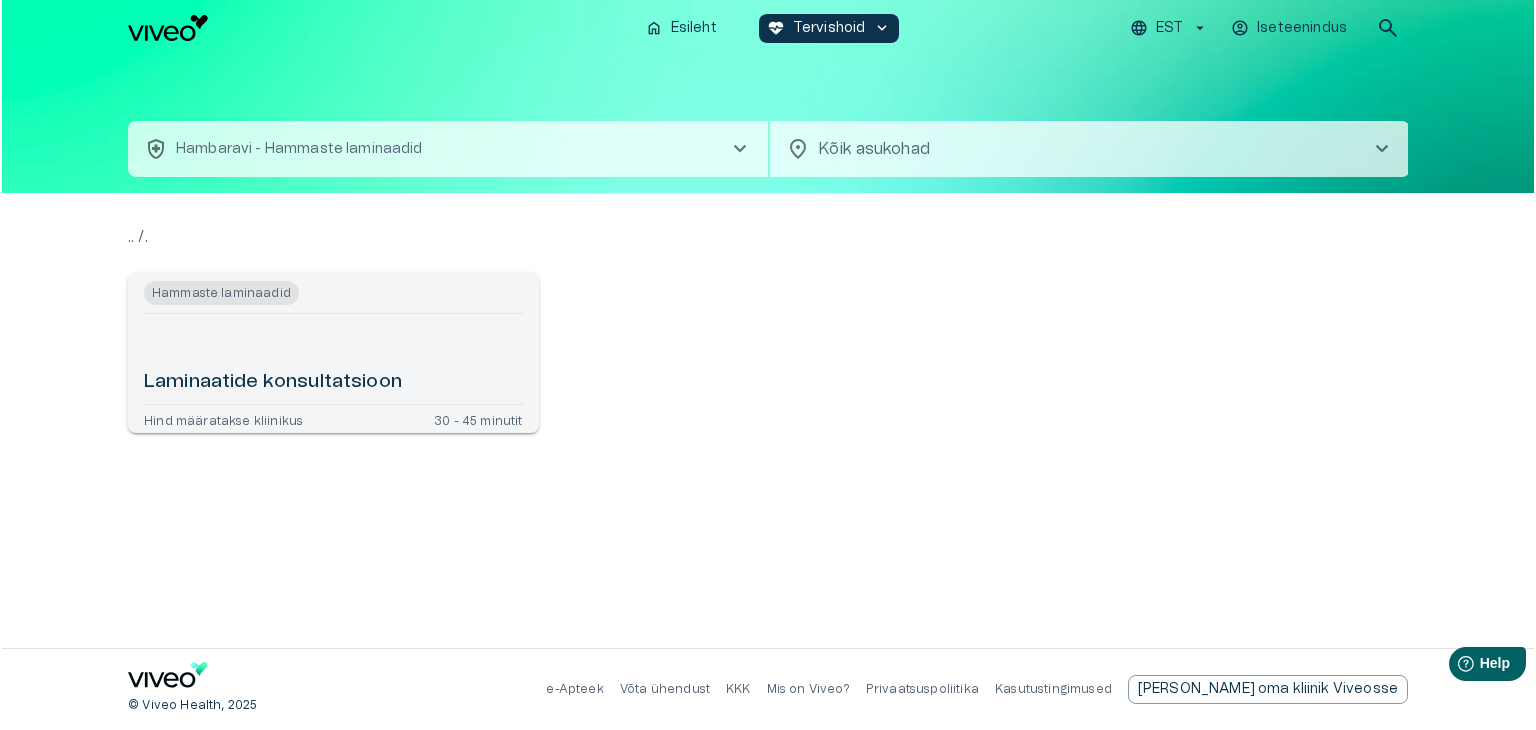 scroll, scrollTop: 0, scrollLeft: 0, axis: both 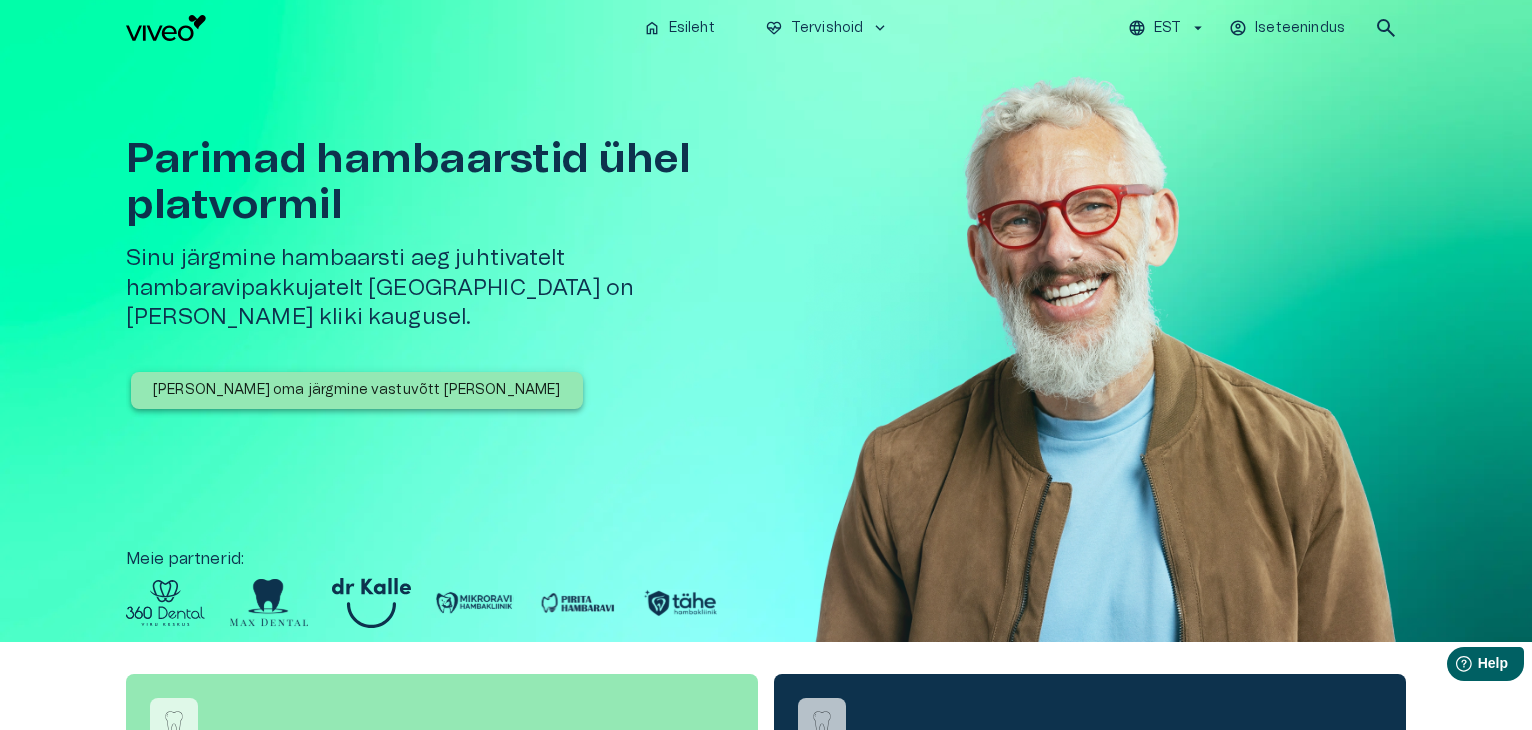 click on "[PERSON_NAME] oma järgmine vastuvõtt [PERSON_NAME]" at bounding box center (357, 390) 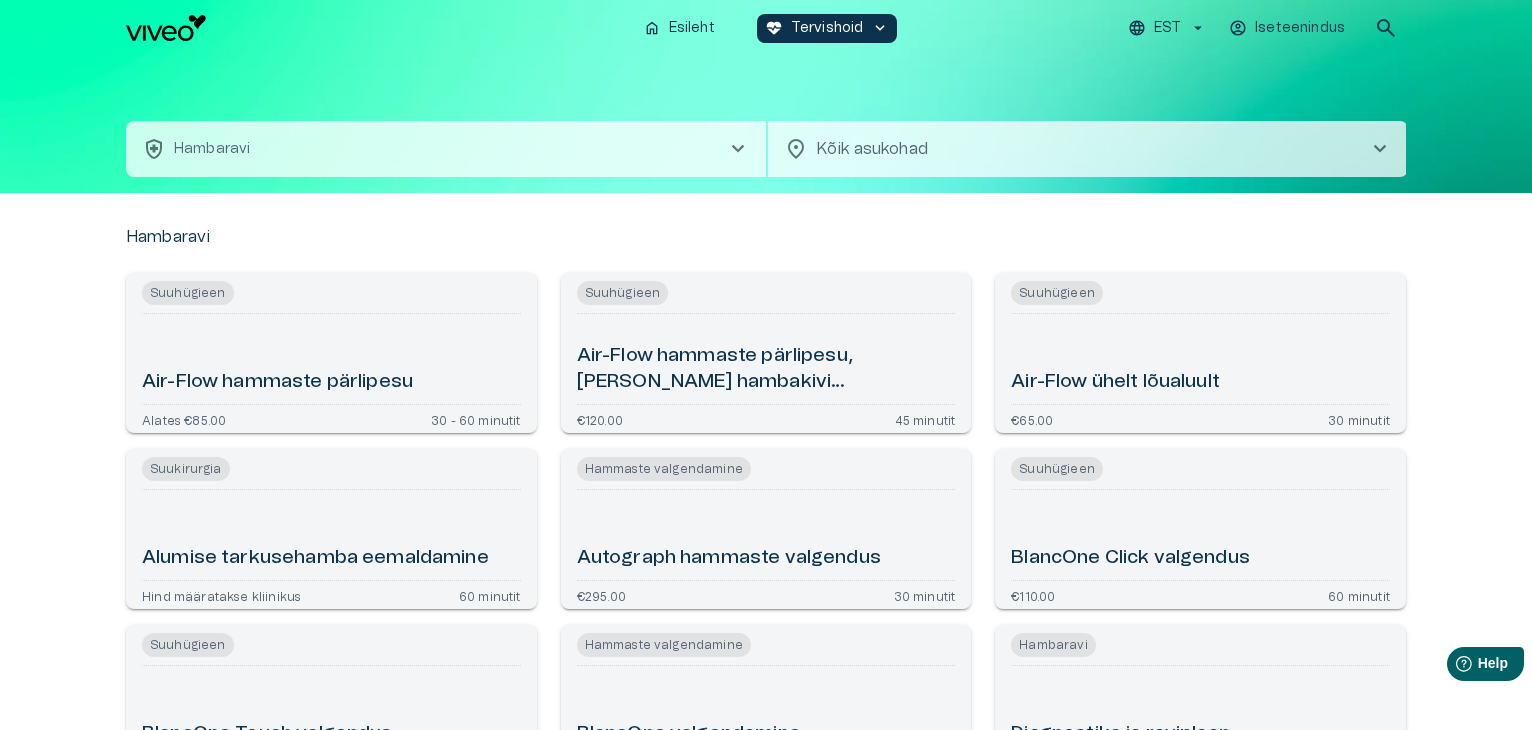 click on "chevron_right" at bounding box center (738, 149) 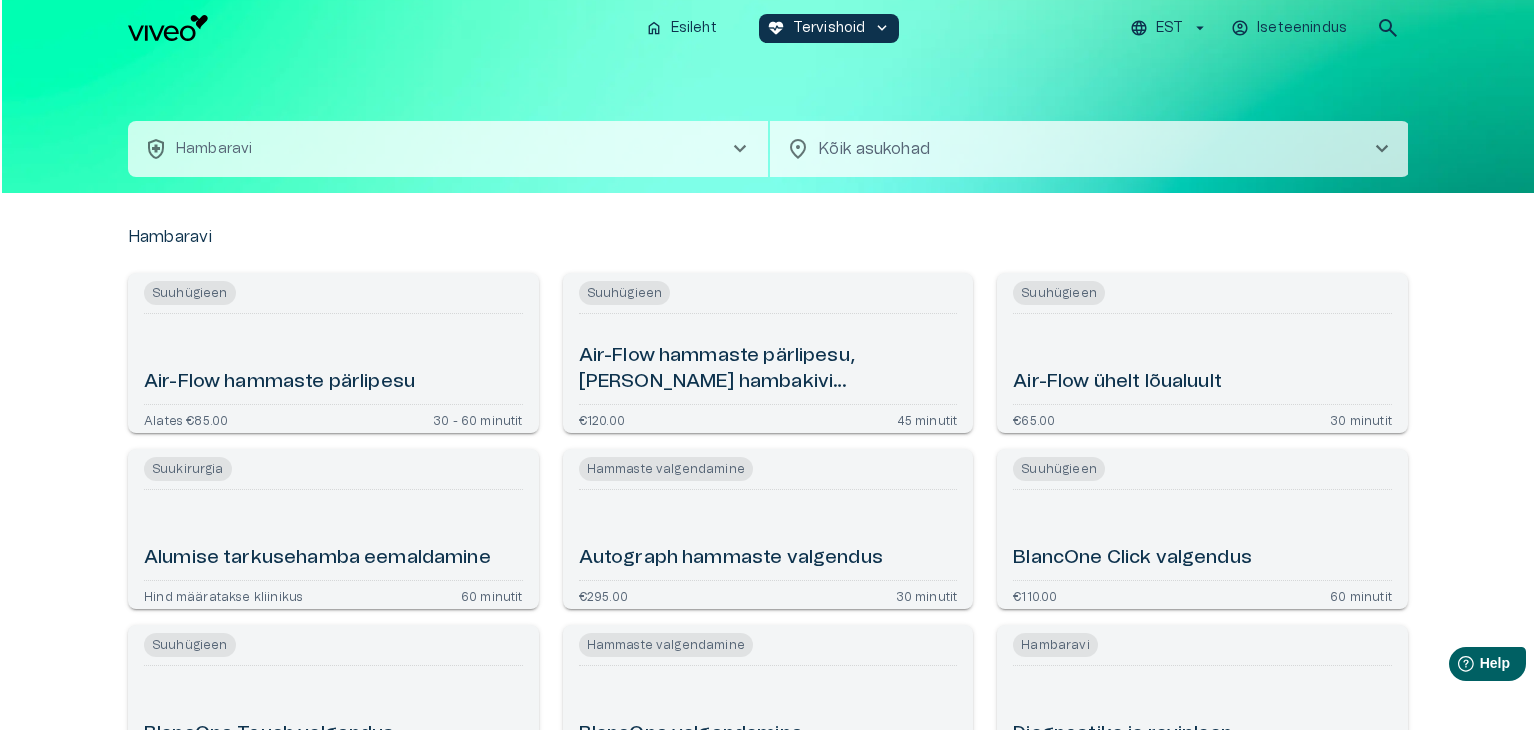 scroll, scrollTop: 56, scrollLeft: 0, axis: vertical 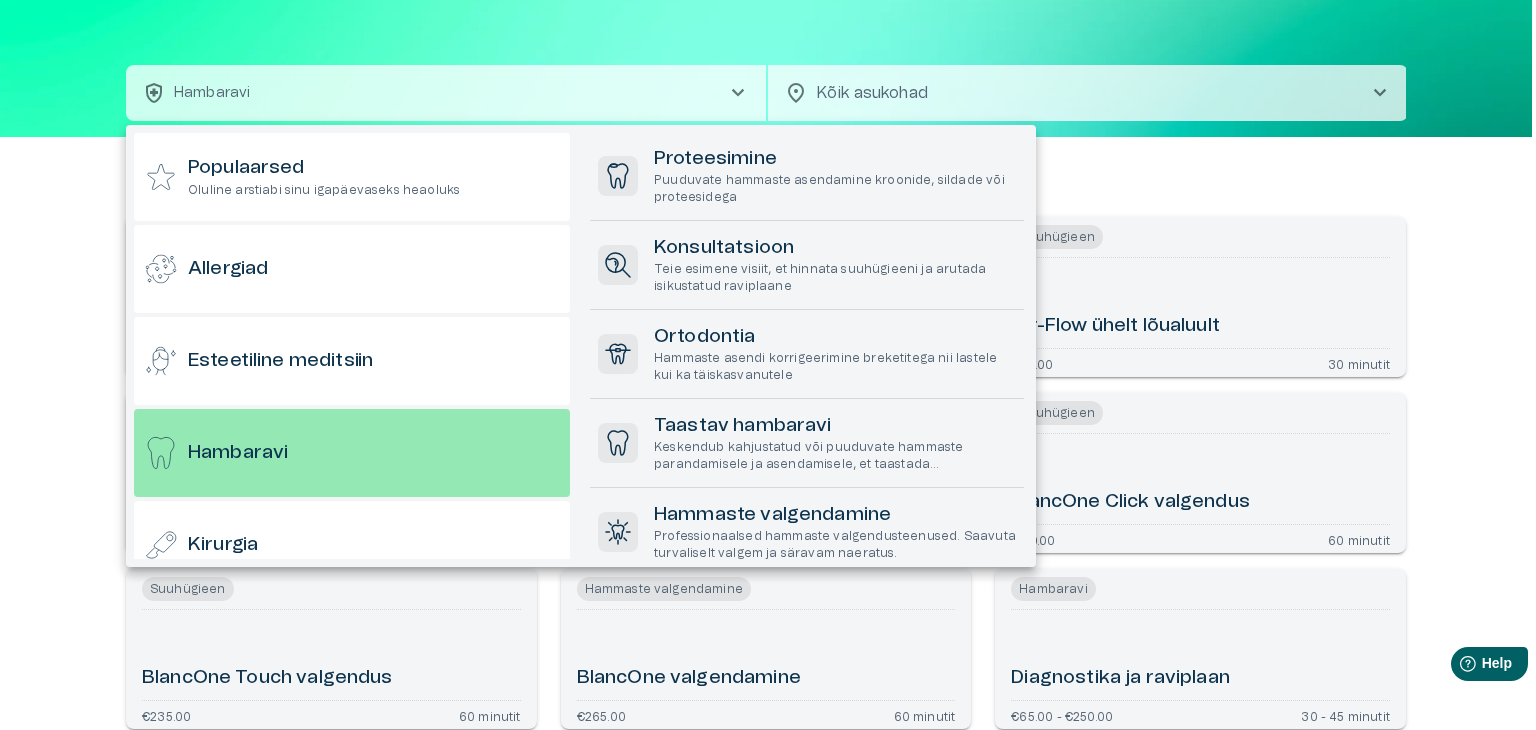 click at bounding box center (768, 365) 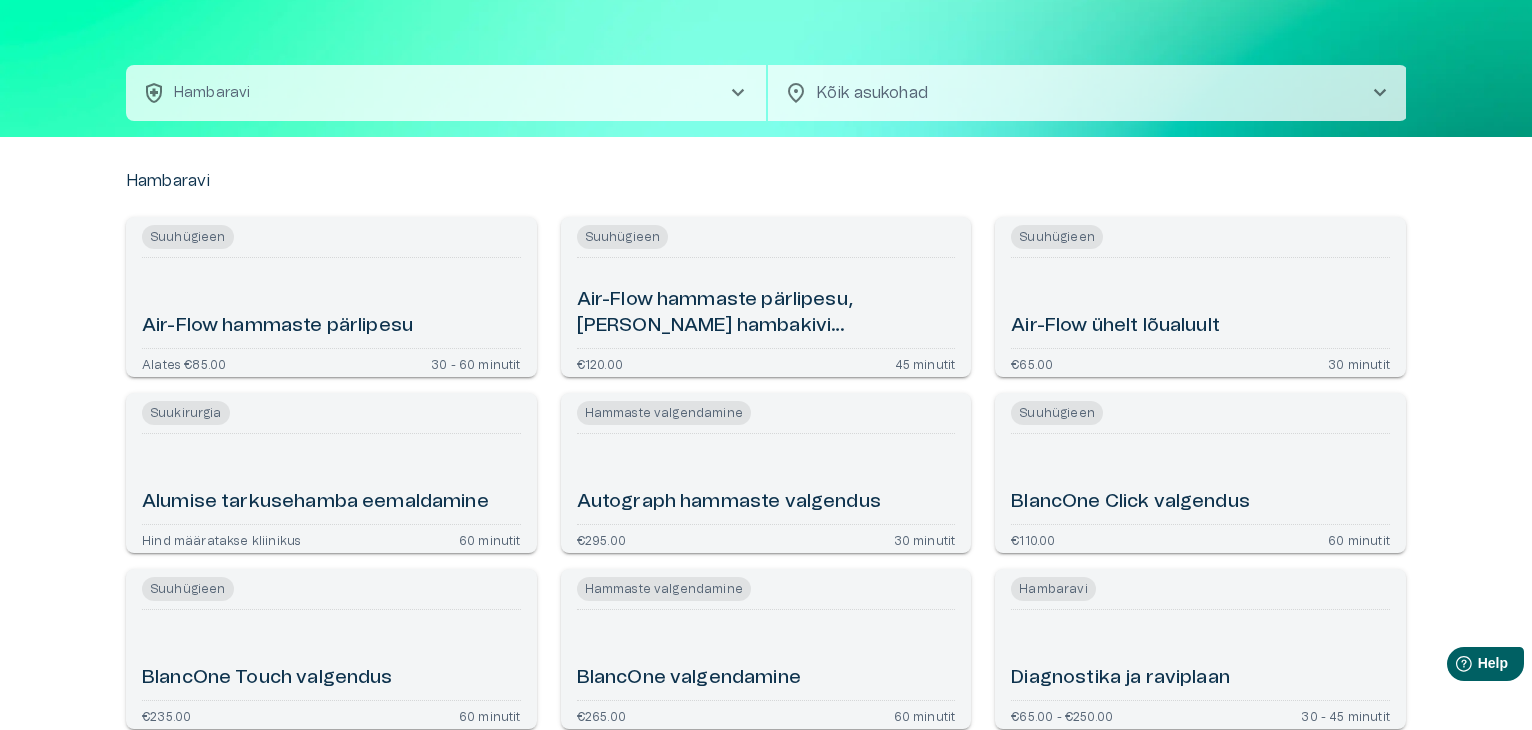 click on "chevron_right" at bounding box center (1380, 93) 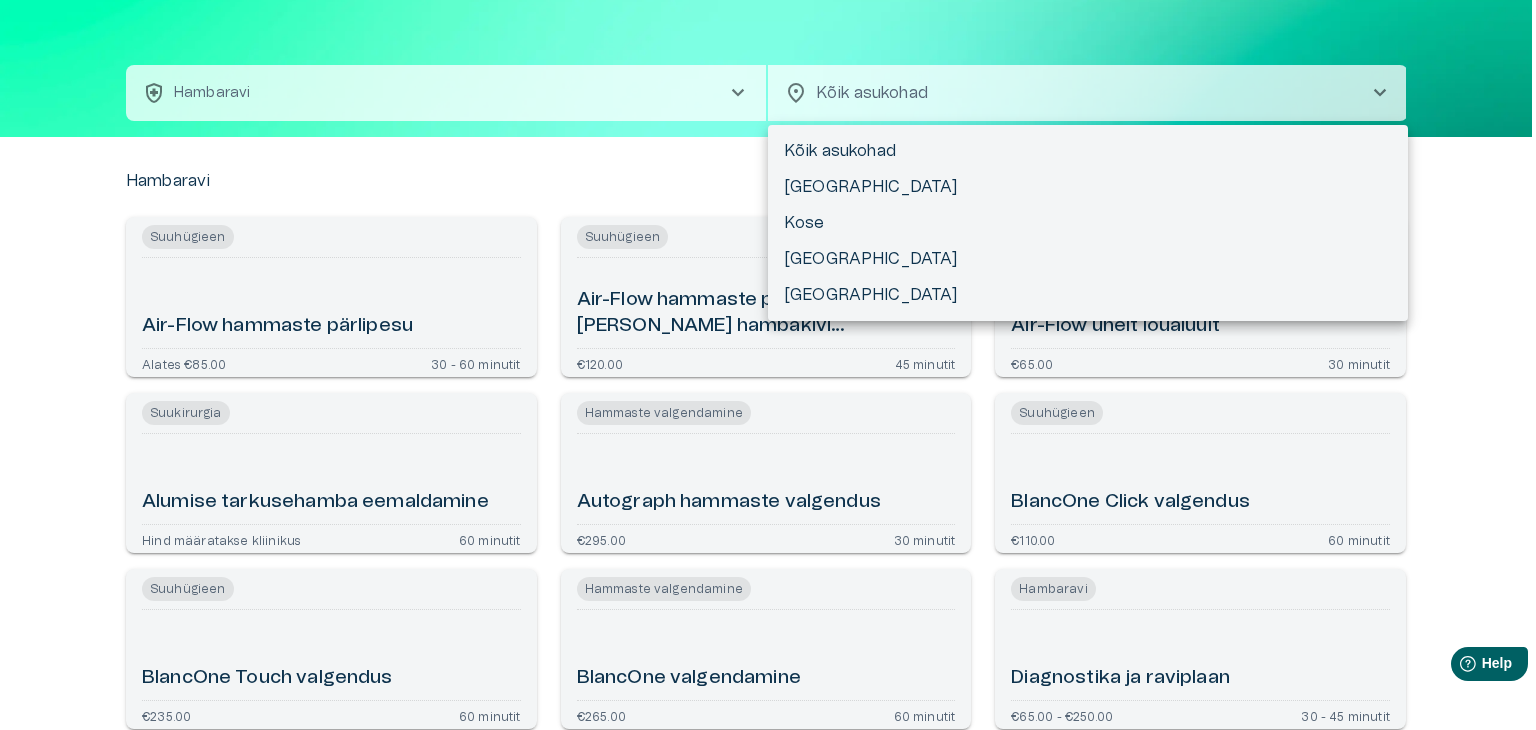 click on "Kõik asukohad" at bounding box center [1088, 151] 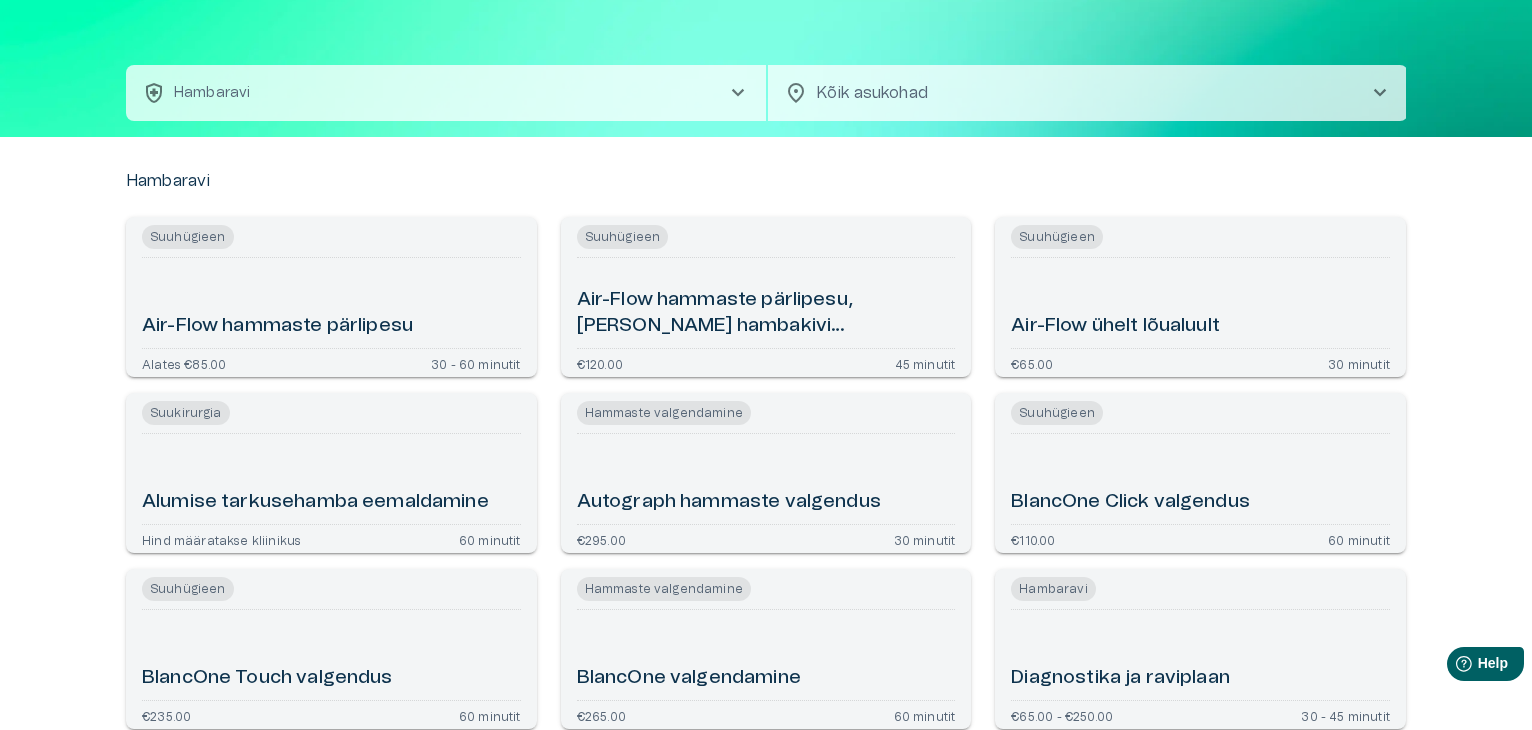 click on "Hindame teie privaatsust Kasutame küpsiseid teie sirvimiskogemuse parandamiseks, isikupärastatud reklaamide või sisu esitamiseks ja liikluse analüüsimiseks. Klõpsates "Nõustun kõik", nõustute küpsiste kasutamisega.   [PERSON_NAME] lisaks Kohanda   Keeldu kõigist   Nõustun kõigiga   Kohandage nõusolekueelistused   Kasutame küpsiseid, et aidata teil tõhusalt navigeerida ja teatud funktsioone täita. Üksikasjalikku teavet kõigi küpsiste kohta leiate allpool iga nõusolekukategooria alt. Küpsised, mis on liigitatud kui Vajalikud", salvestatakse teie brauserisse, kuna need on olulised saidi põhifunktsioonide võimaldamiseks. ...  Näita rohkem Vajalikud Alati Aktiivne Vajalikud küpsised on veebisaidi põhifunktsioonide jaoks hädavajalikud ja [PERSON_NAME] nendeta ei toimi veebisait ettenähtud viisil.   Need küpsised ei salvesta isikuandmeid. Küpsis cf_clearance Kestvus 1 aasta Kirjeldus Description is currently not available. Küpsis cookieyes-consent Kestvus 1 aasta Kirjeldus Funktsionaalsed Küpsis _ga" at bounding box center [766, 309] 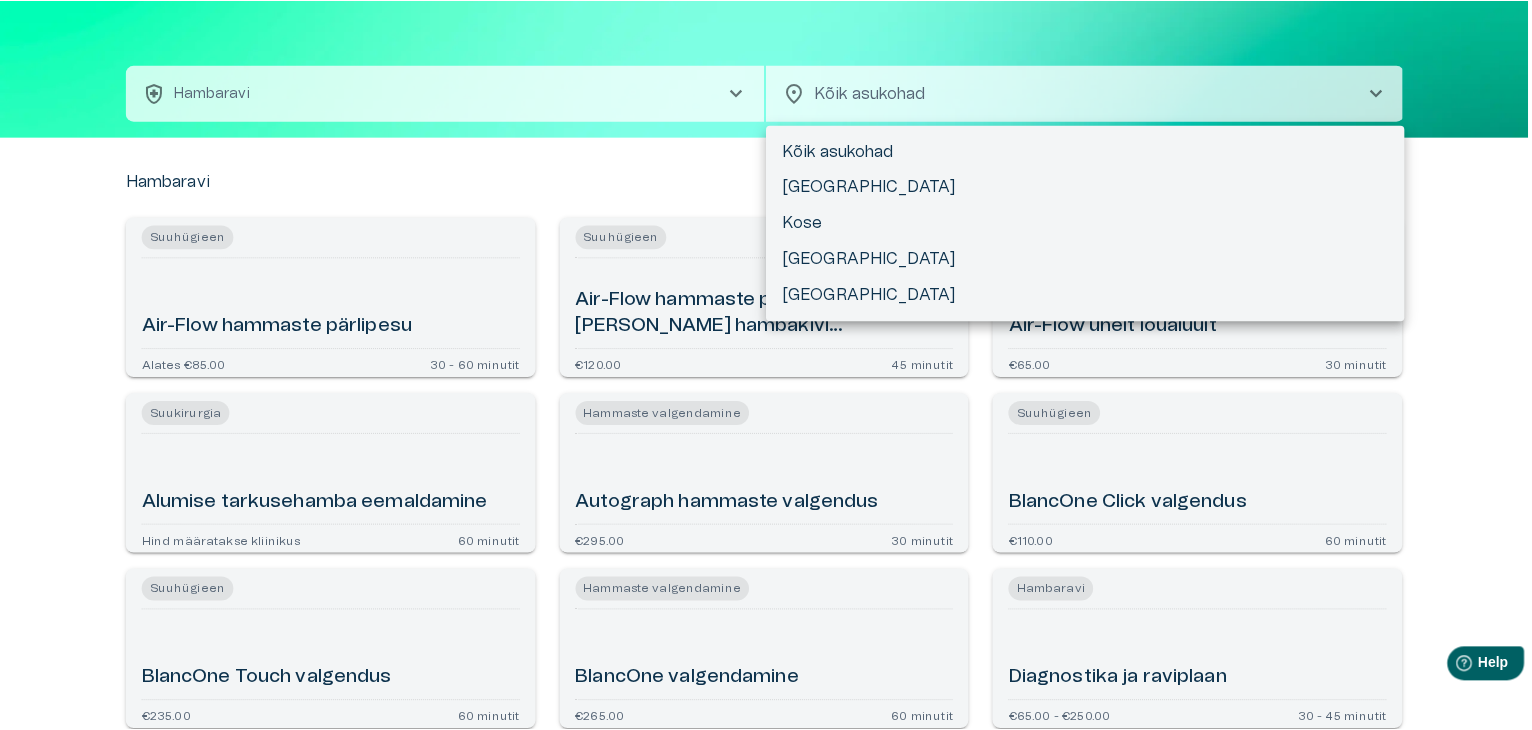 scroll, scrollTop: 0, scrollLeft: 0, axis: both 